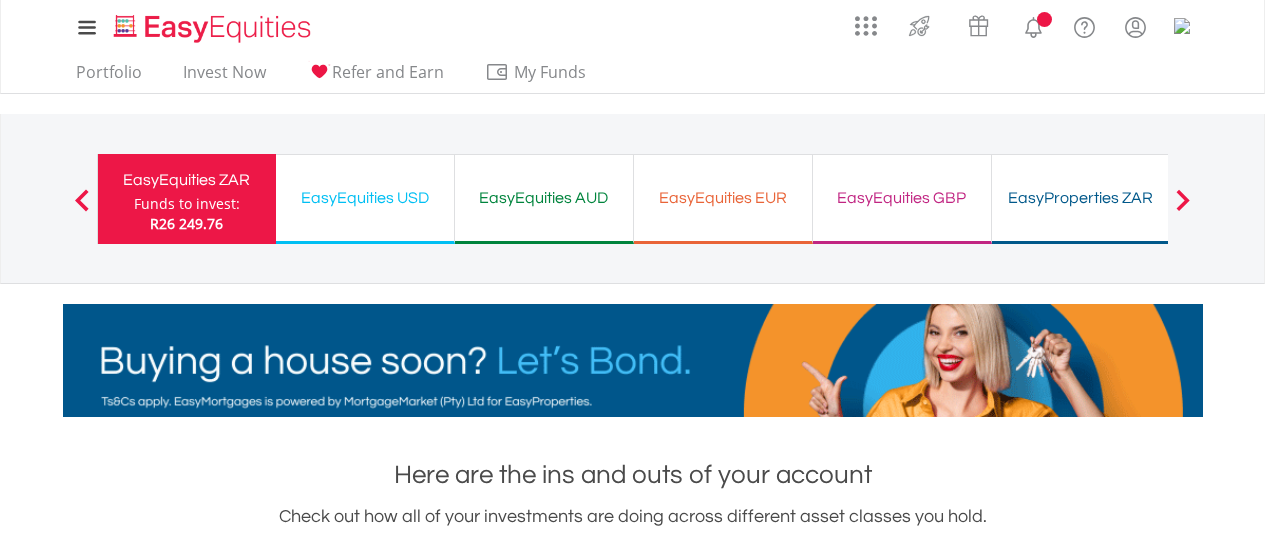 scroll, scrollTop: 0, scrollLeft: 0, axis: both 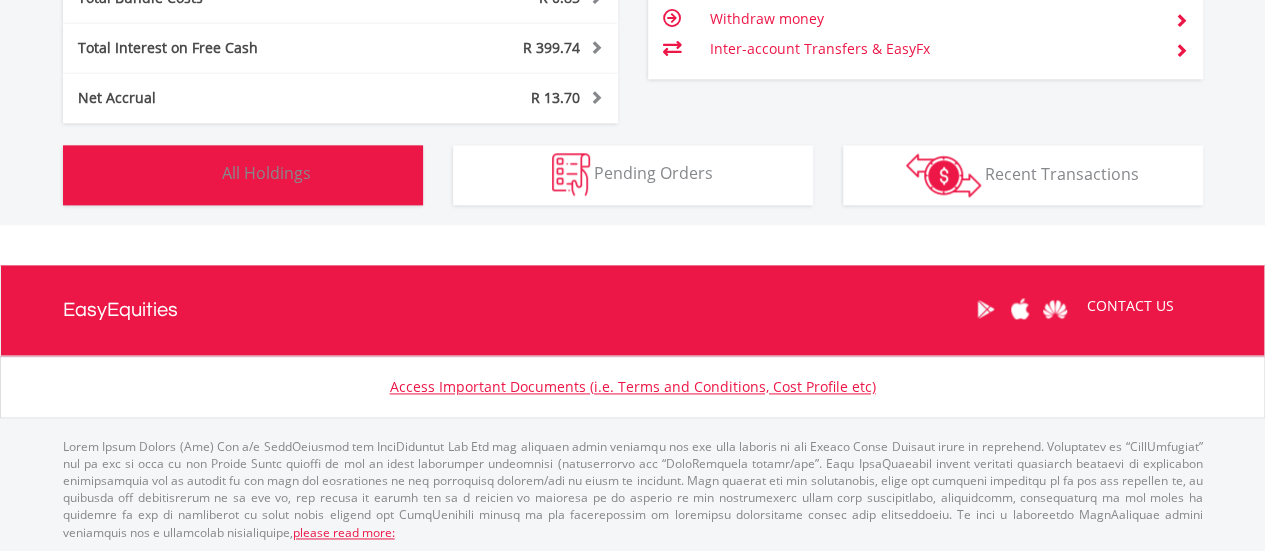 click on "All Holdings" at bounding box center (266, 173) 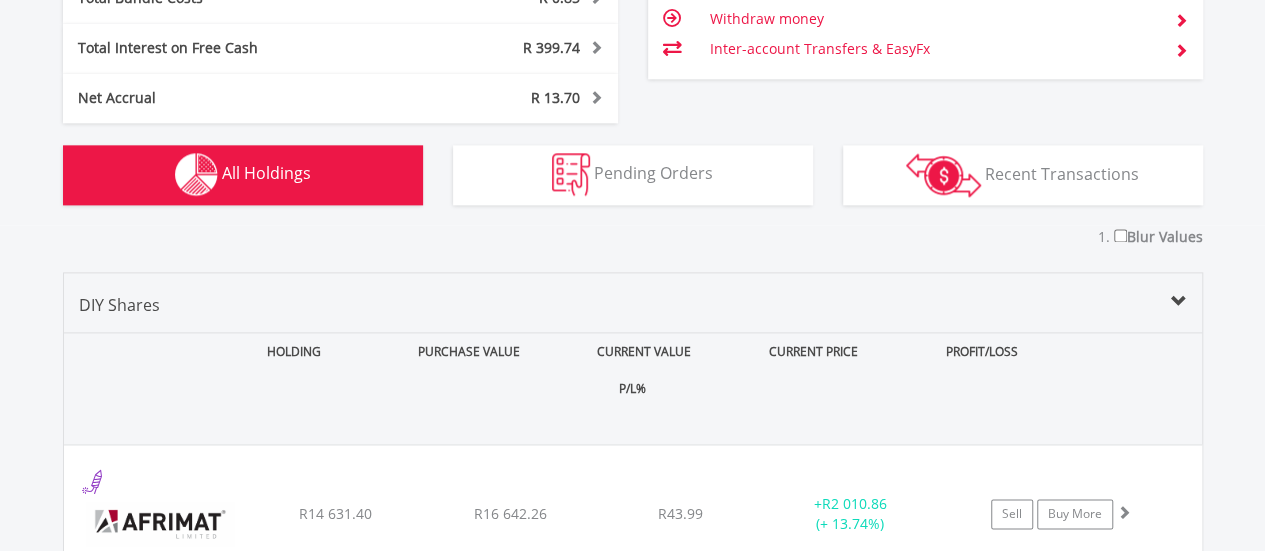 scroll, scrollTop: 1482, scrollLeft: 0, axis: vertical 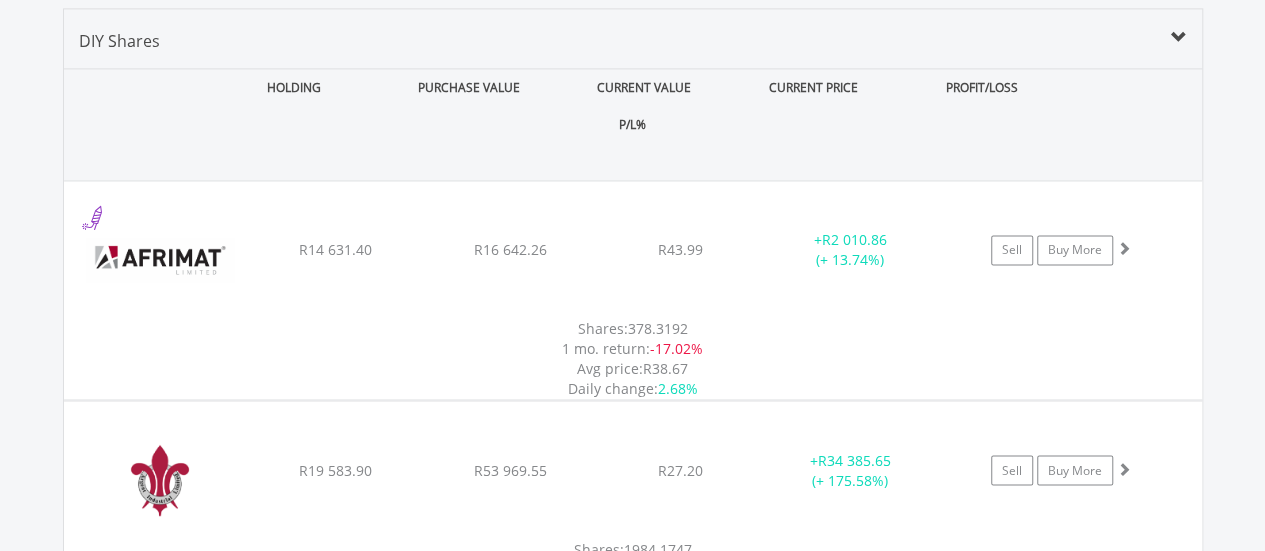 click on "CURRENT VALUE" at bounding box center [644, 87] 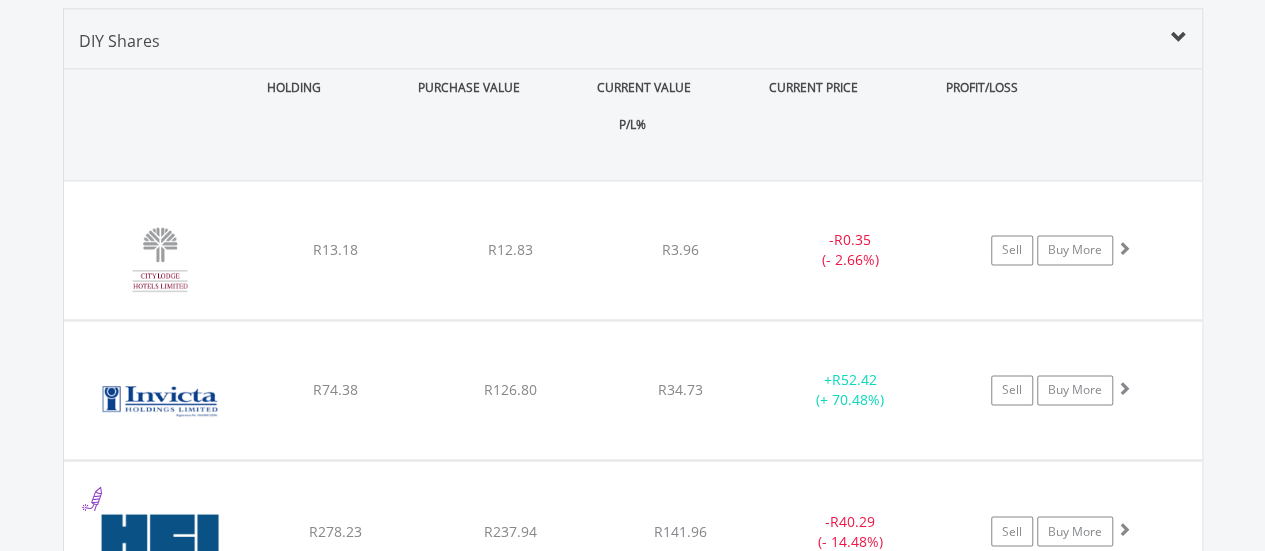 click on "CURRENT VALUE" at bounding box center (644, 87) 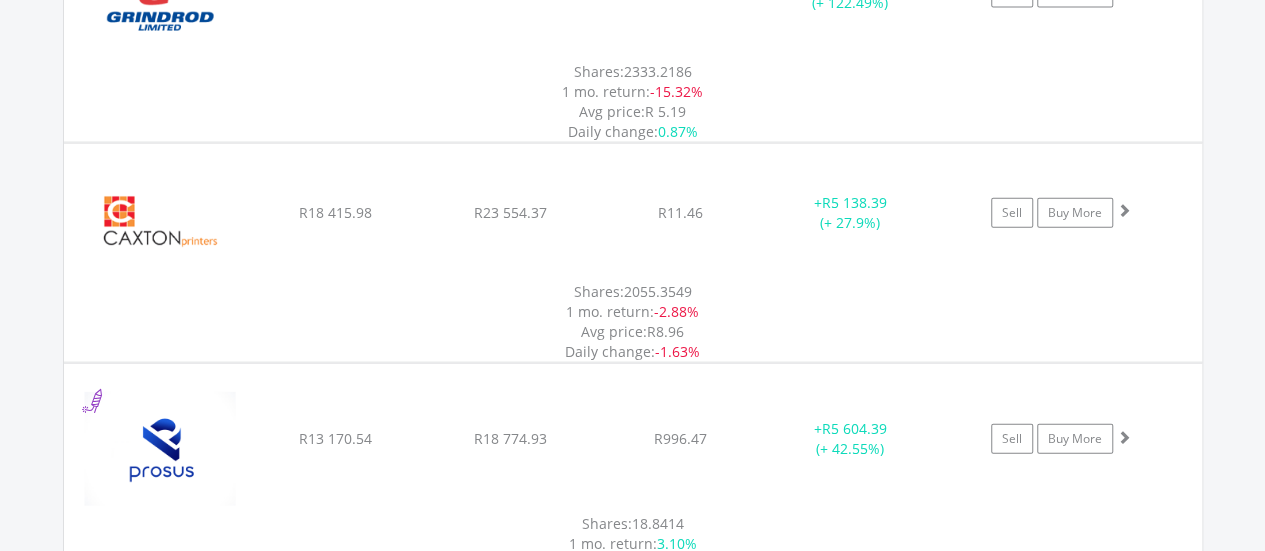 scroll, scrollTop: 2200, scrollLeft: 0, axis: vertical 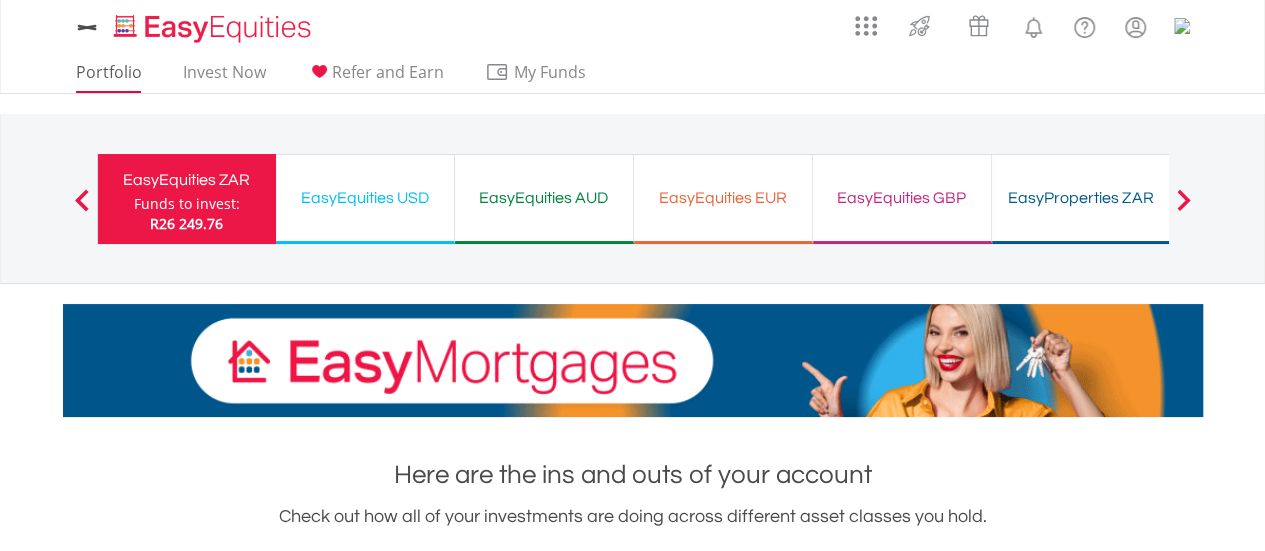 drag, startPoint x: 90, startPoint y: 61, endPoint x: 100, endPoint y: 73, distance: 15.6205 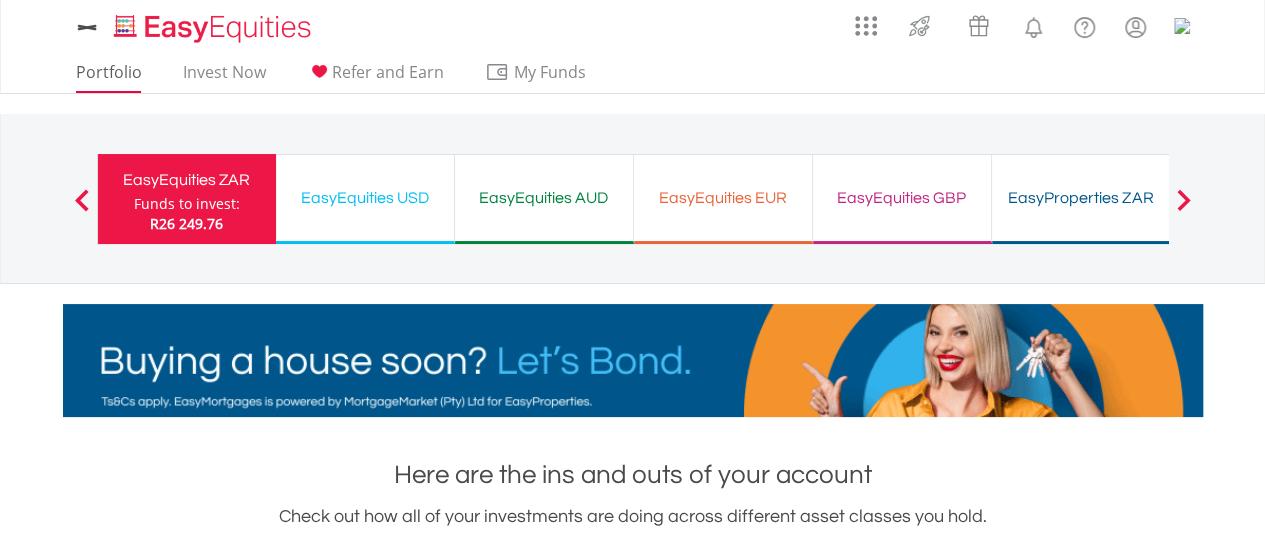 click on "My Investments
Invest Now
New Listings
Sell
My Recurring Investments
Pending Orders
Switch Unit Trusts
Vouchers
Buy a Voucher
Redeem a Voucher
Account Management" at bounding box center [633, 46] 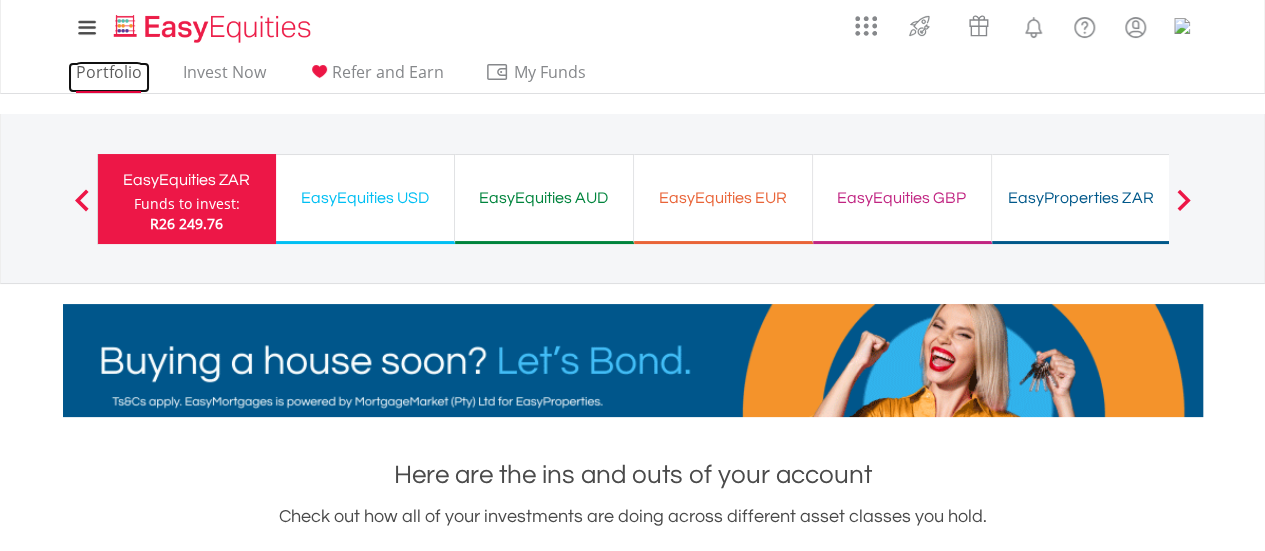 click on "Portfolio" at bounding box center [109, 77] 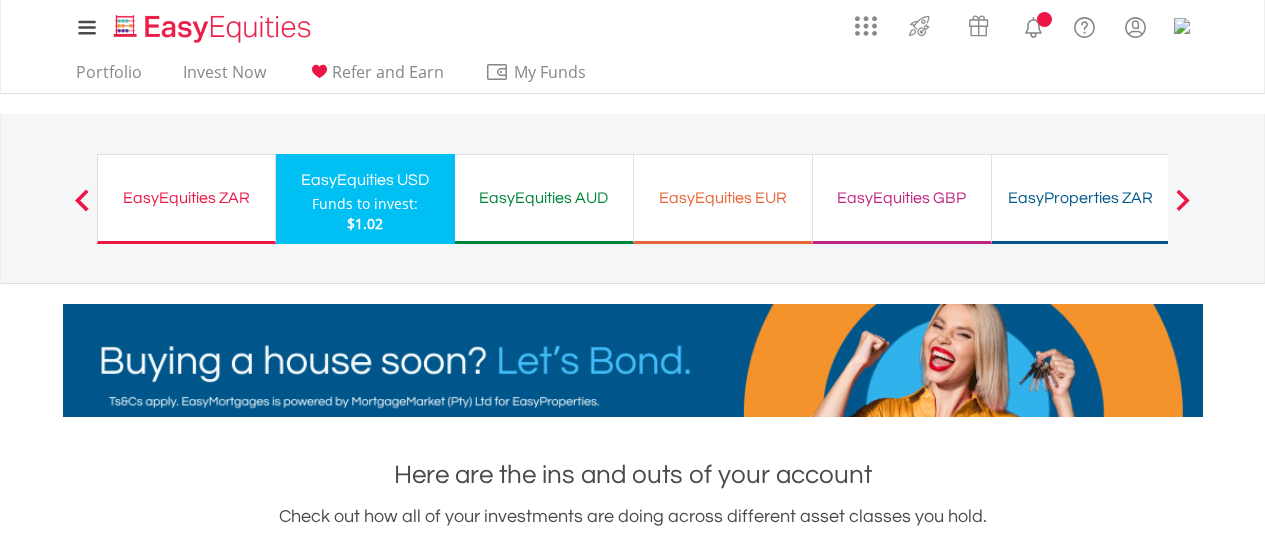 scroll, scrollTop: 0, scrollLeft: 0, axis: both 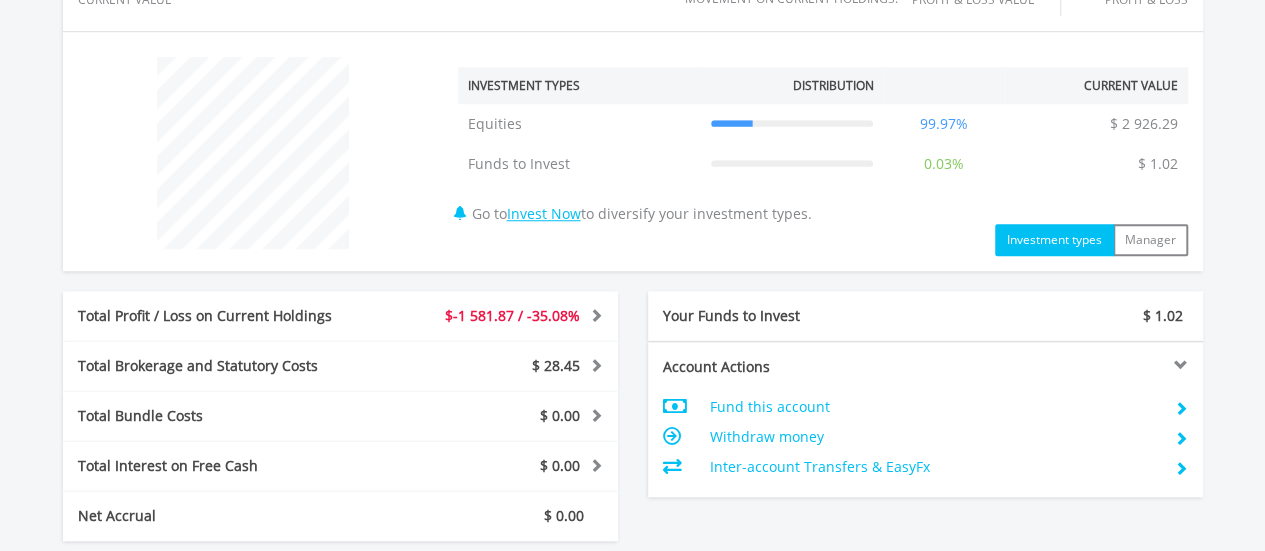 drag, startPoint x: 0, startPoint y: 0, endPoint x: 1230, endPoint y: 369, distance: 1284.1577 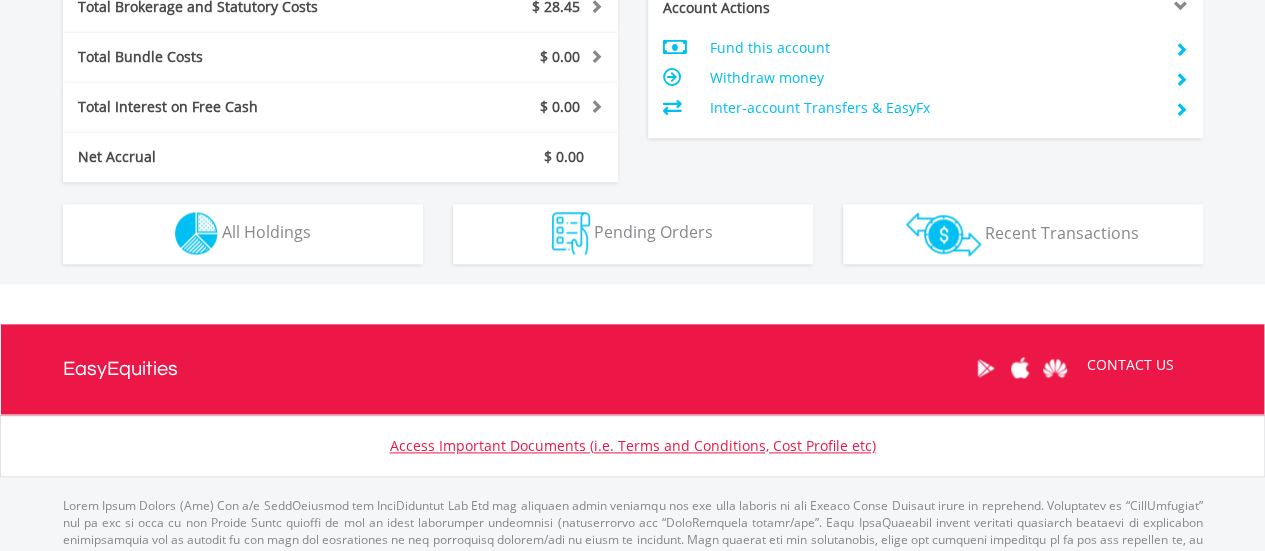 scroll, scrollTop: 1088, scrollLeft: 0, axis: vertical 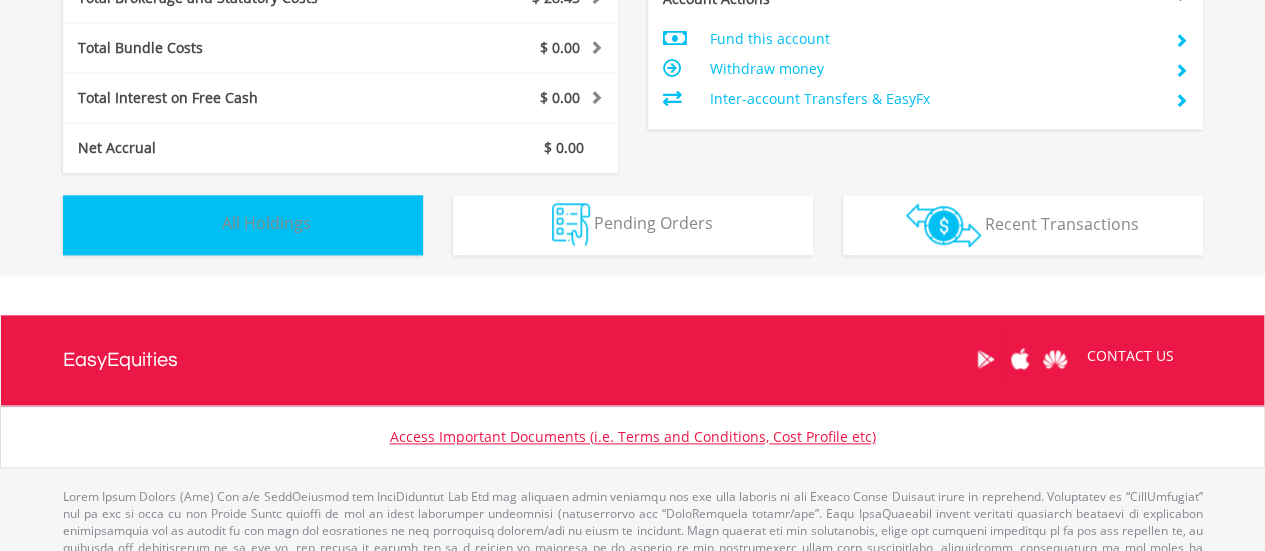 click on "All Holdings" at bounding box center [266, 223] 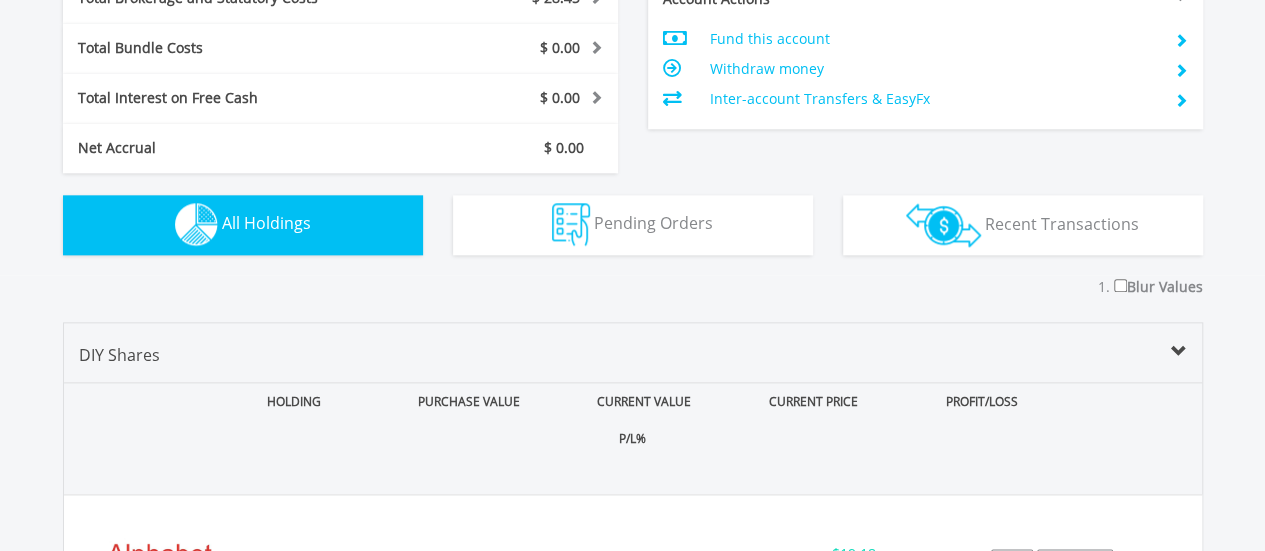 scroll, scrollTop: 1402, scrollLeft: 0, axis: vertical 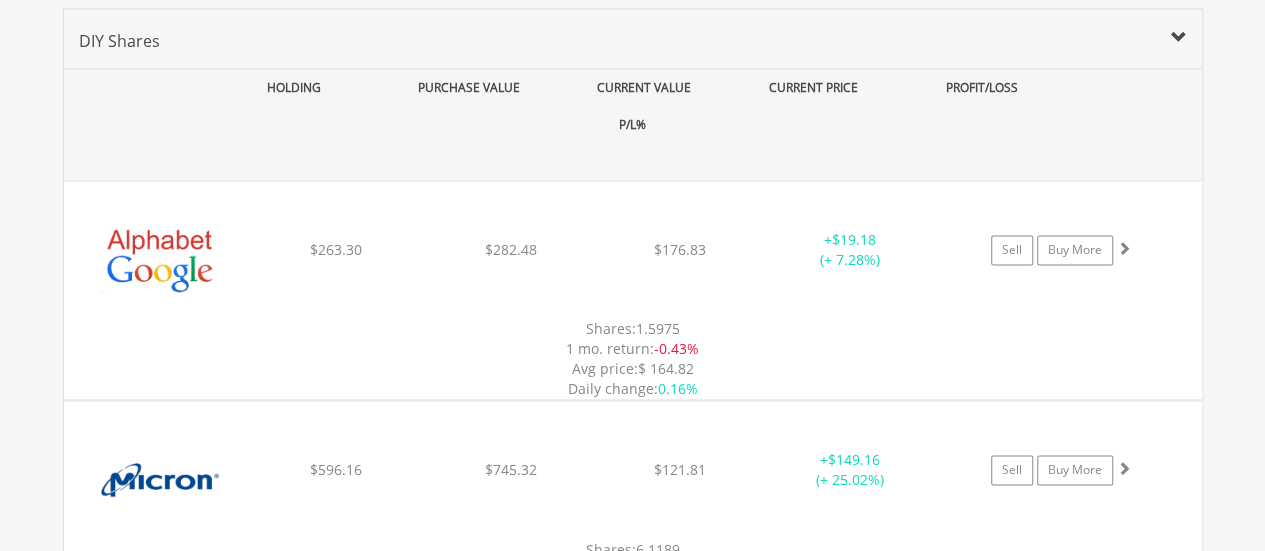 click on "CURRENT VALUE" at bounding box center [644, 87] 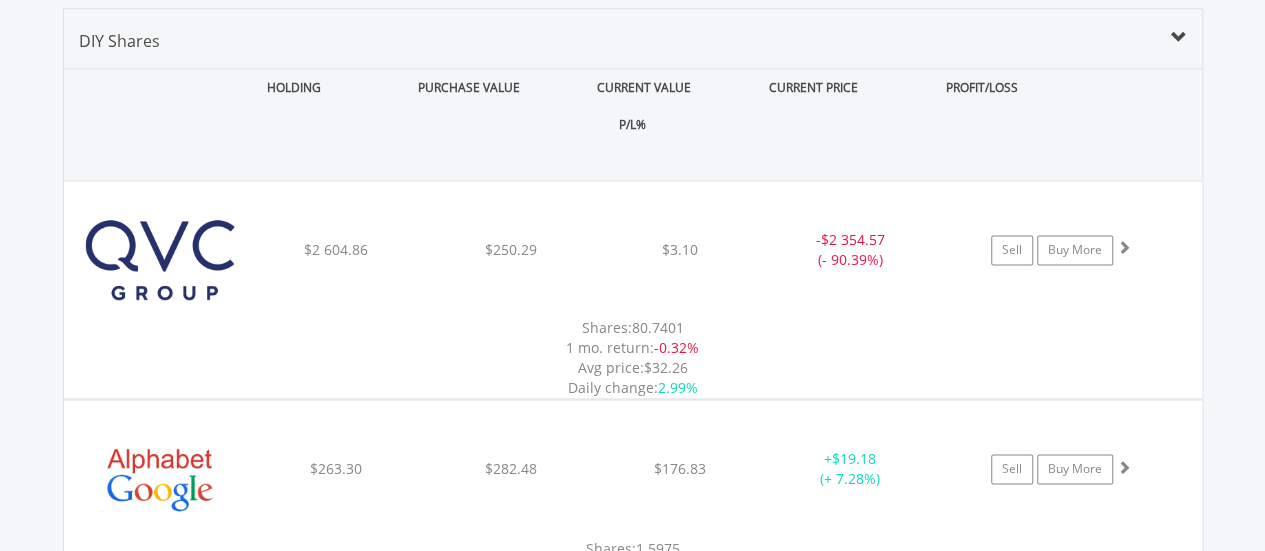 click on "CURRENT VALUE" at bounding box center [644, 87] 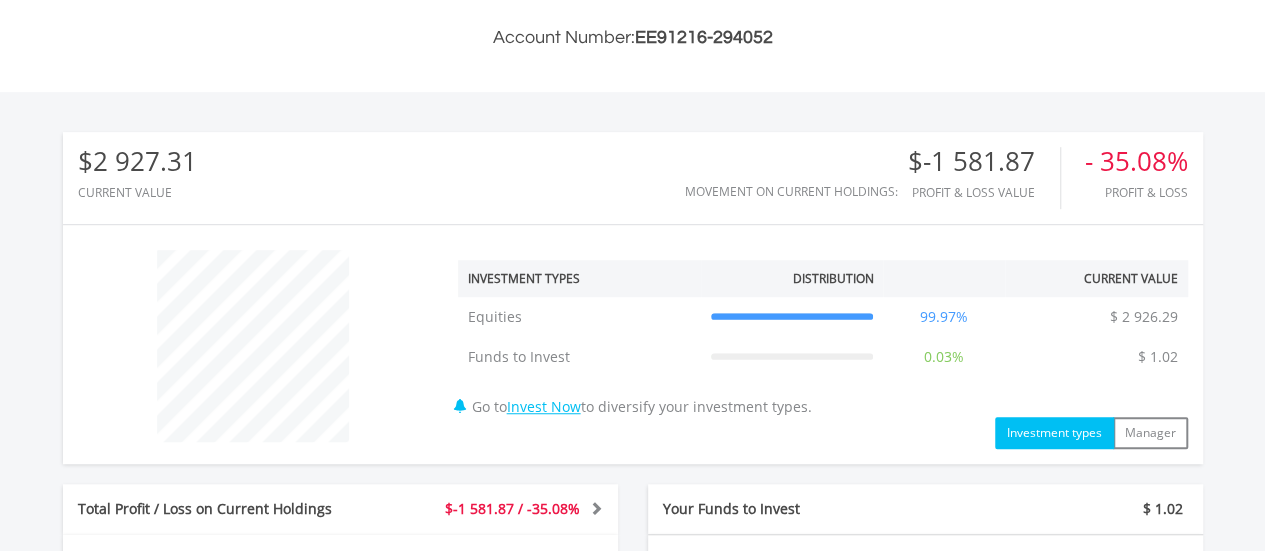 scroll, scrollTop: 0, scrollLeft: 0, axis: both 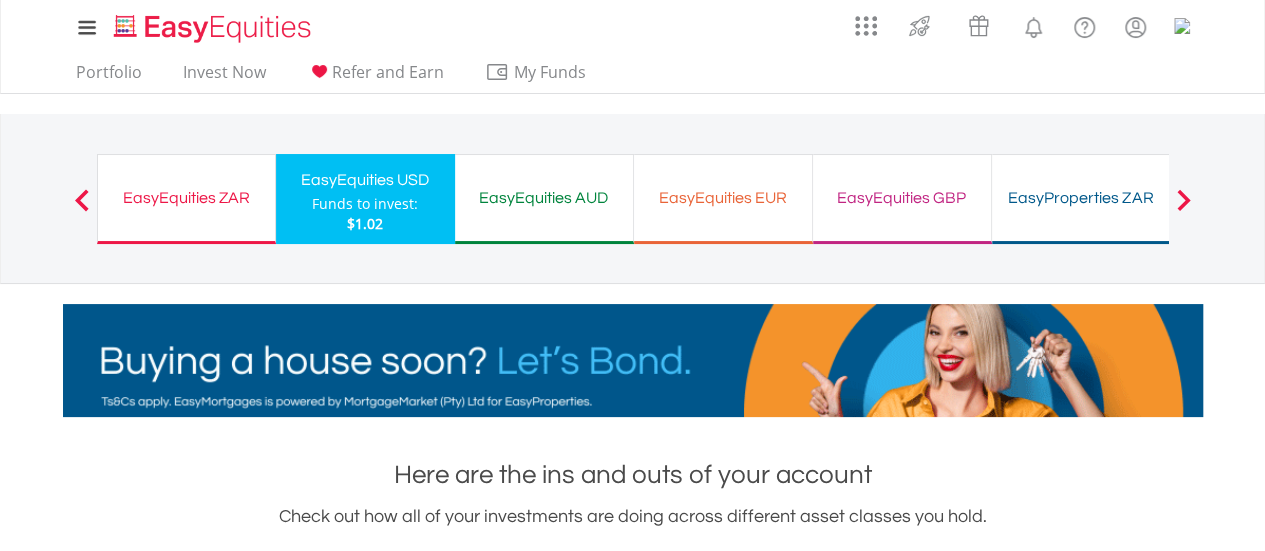 click on "EasyEquities GBP
Funds to invest:
$1.02" at bounding box center [902, 199] 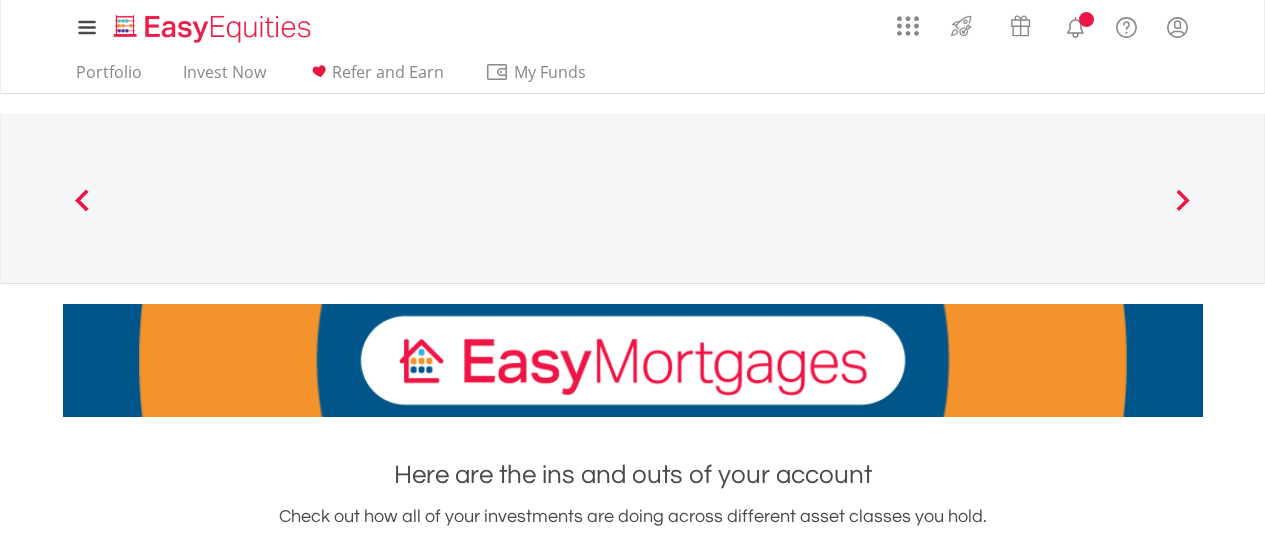 scroll, scrollTop: 0, scrollLeft: 0, axis: both 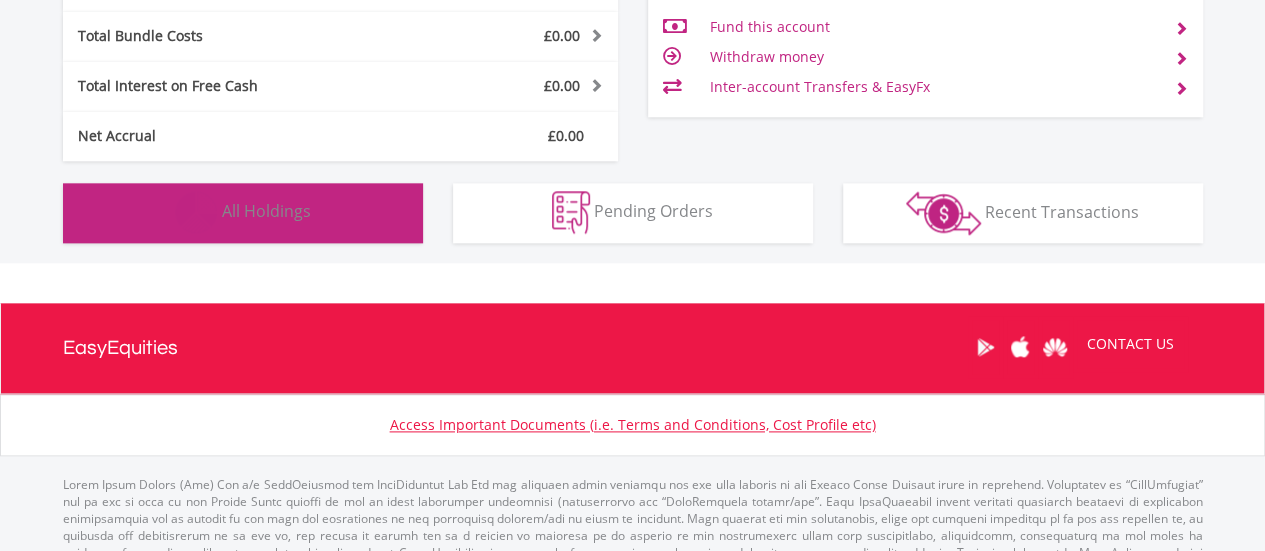 click on "All Holdings" at bounding box center (266, 211) 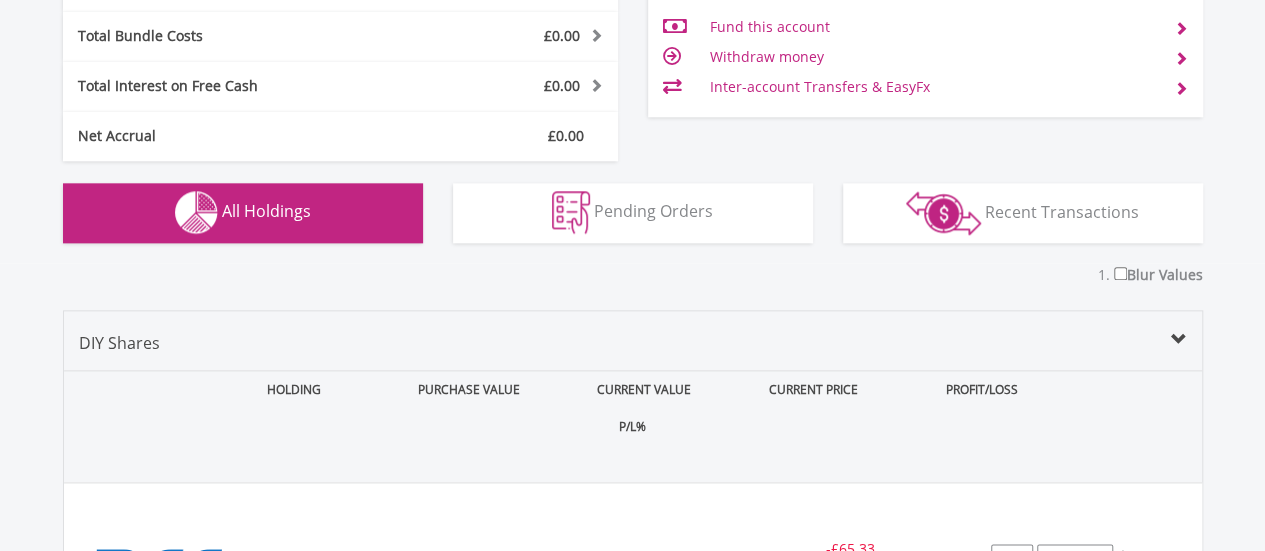 scroll, scrollTop: 1402, scrollLeft: 0, axis: vertical 